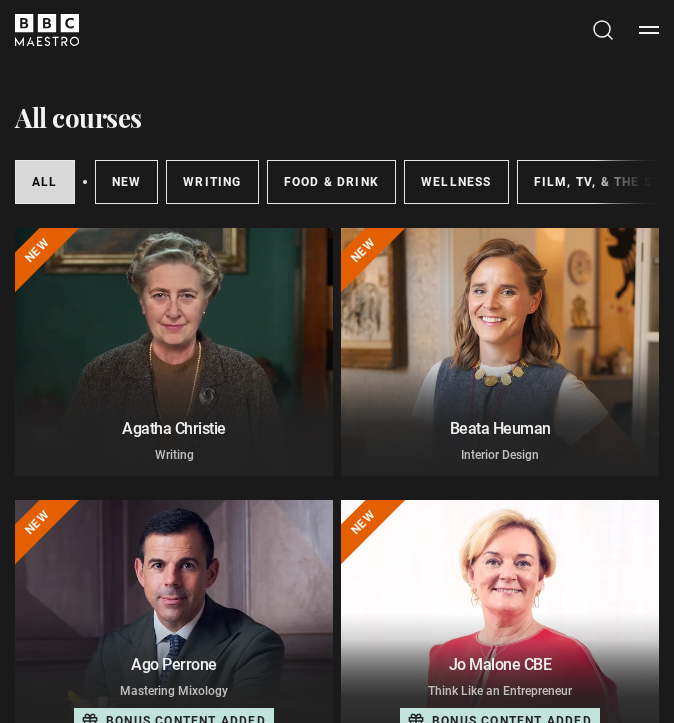 scroll, scrollTop: 0, scrollLeft: 0, axis: both 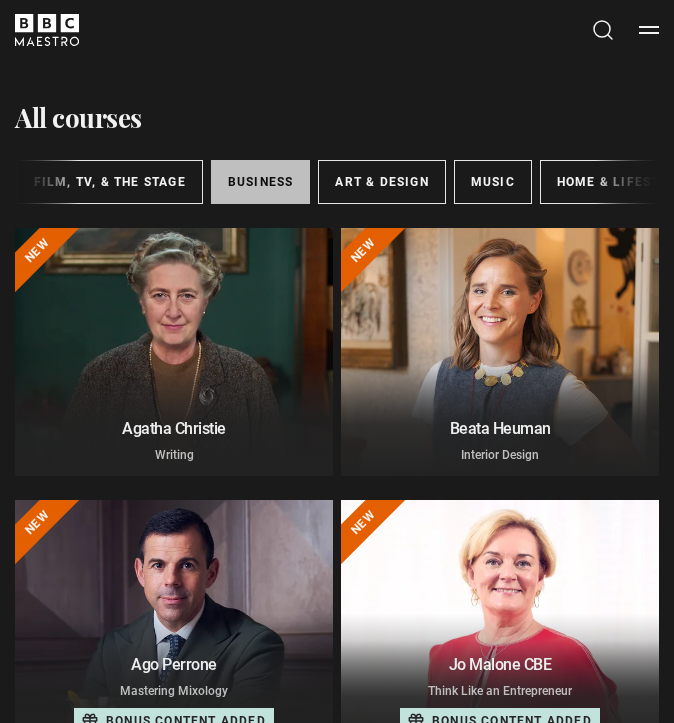 click on "Business" at bounding box center [261, 182] 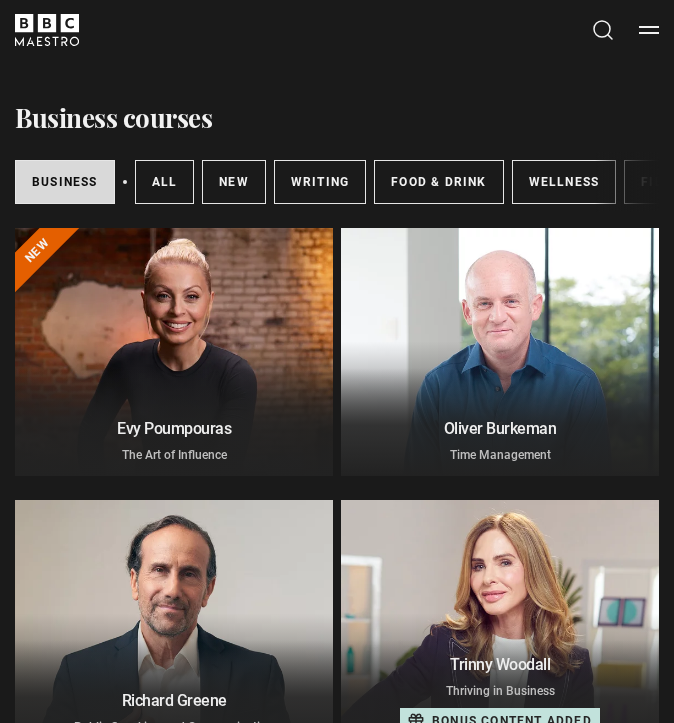 scroll, scrollTop: 0, scrollLeft: 0, axis: both 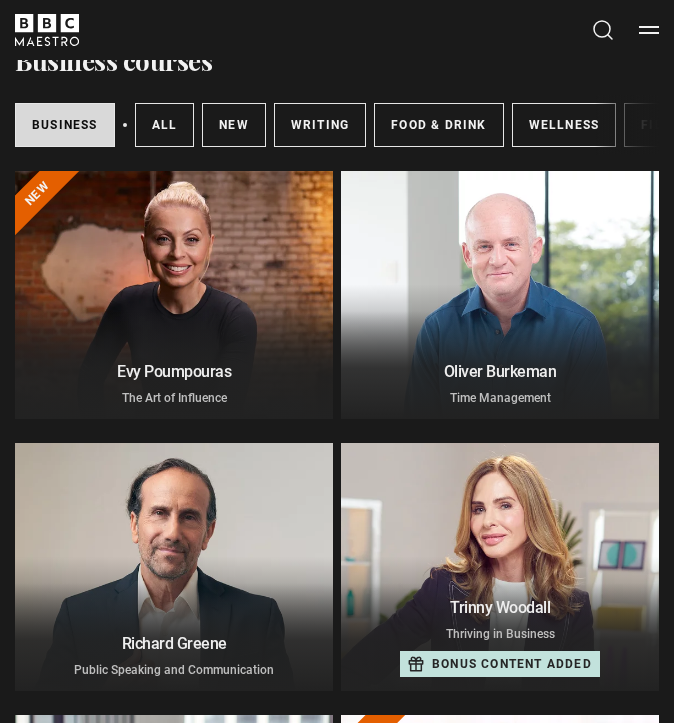 click at bounding box center (500, 295) 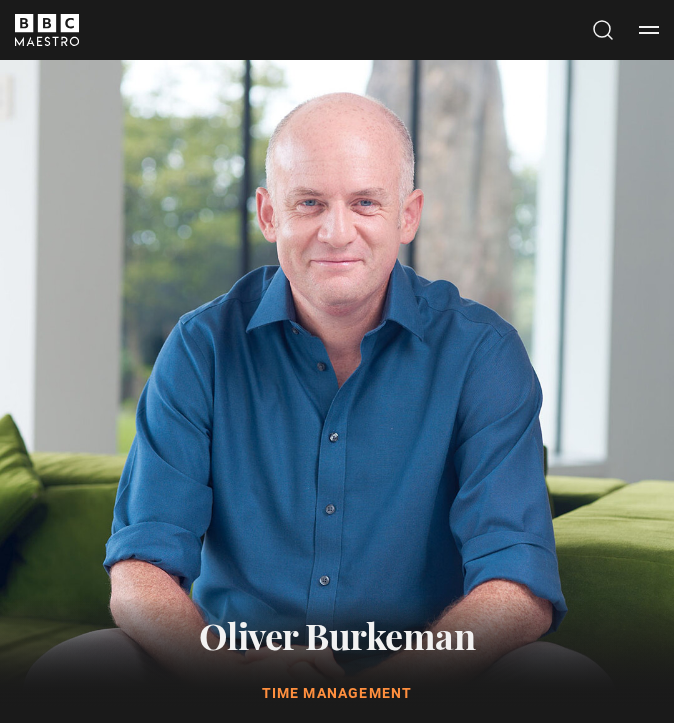 scroll, scrollTop: 1067, scrollLeft: 0, axis: vertical 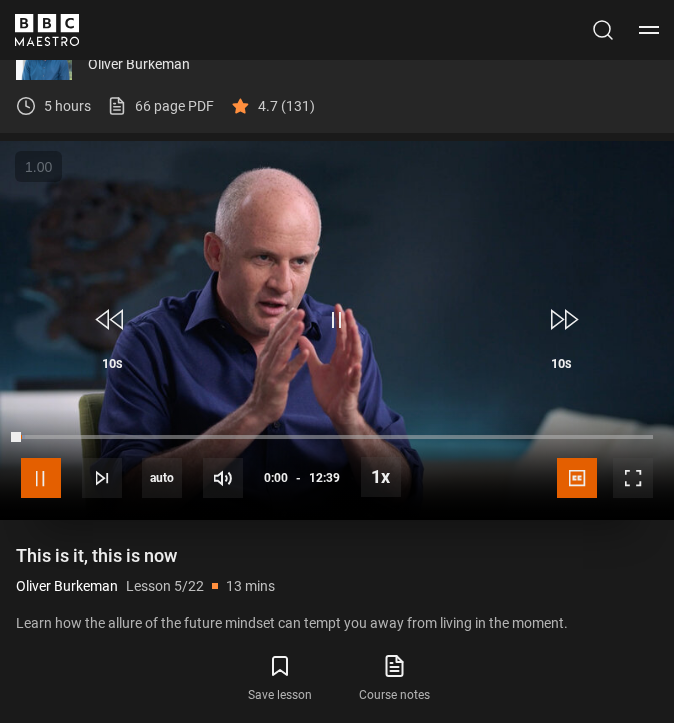 click at bounding box center (41, 478) 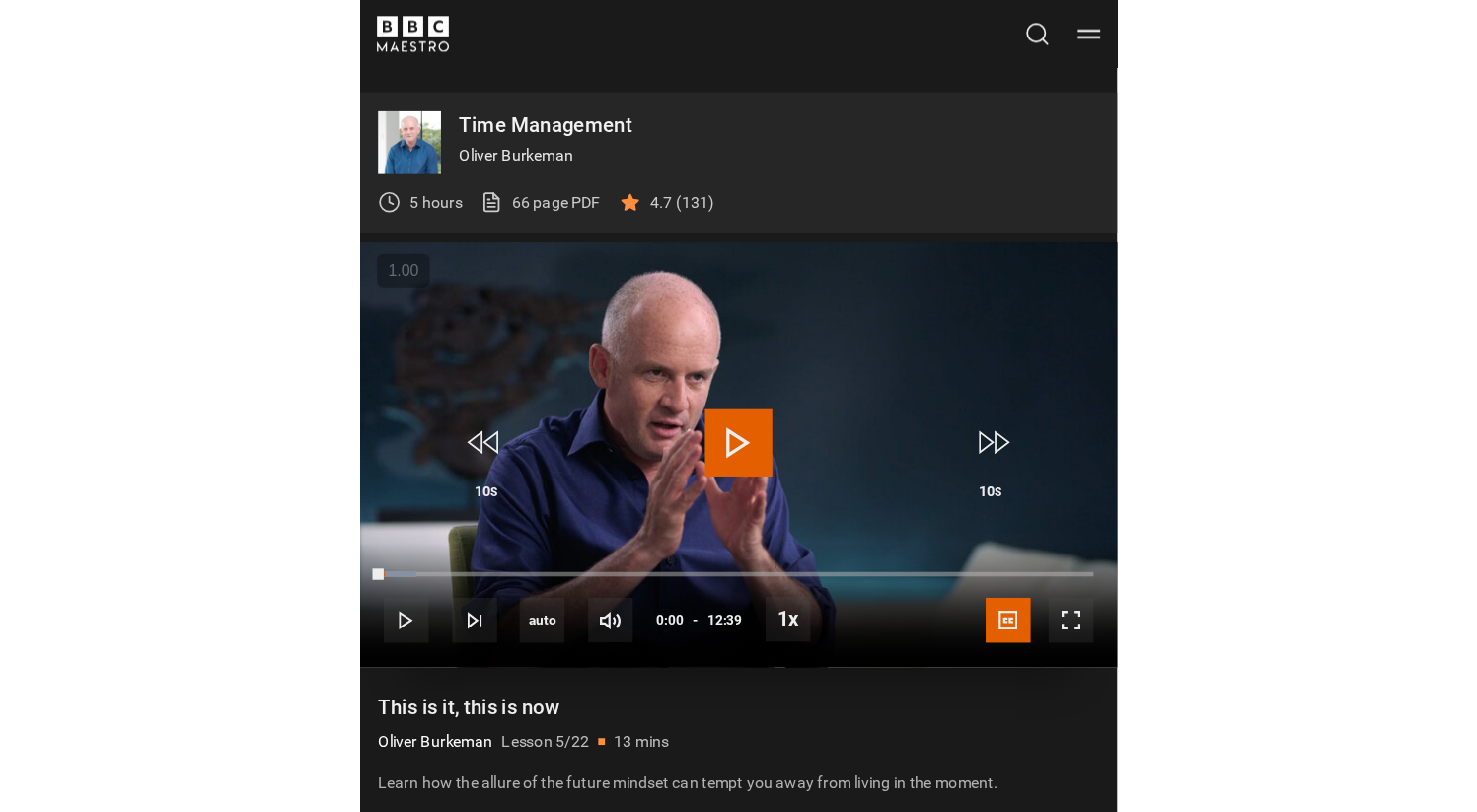 scroll, scrollTop: 977, scrollLeft: 0, axis: vertical 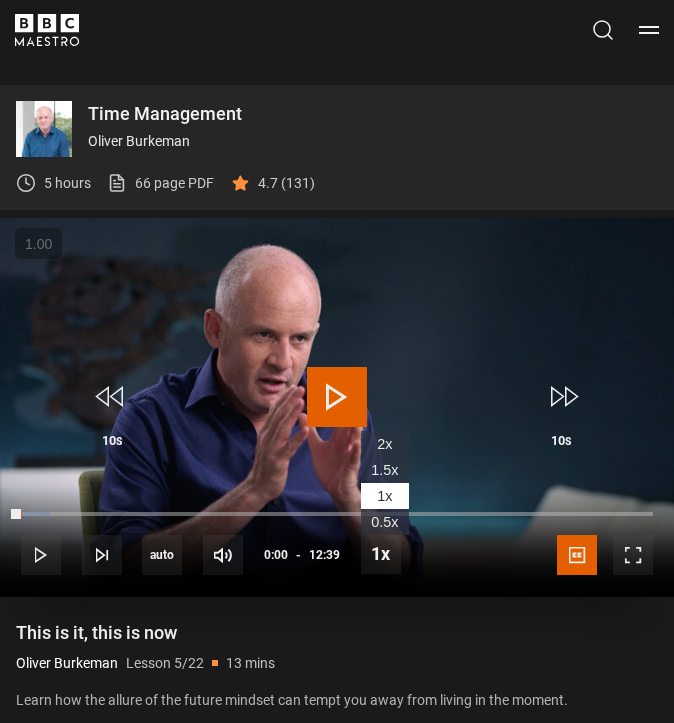 click on "2x" at bounding box center (385, 444) 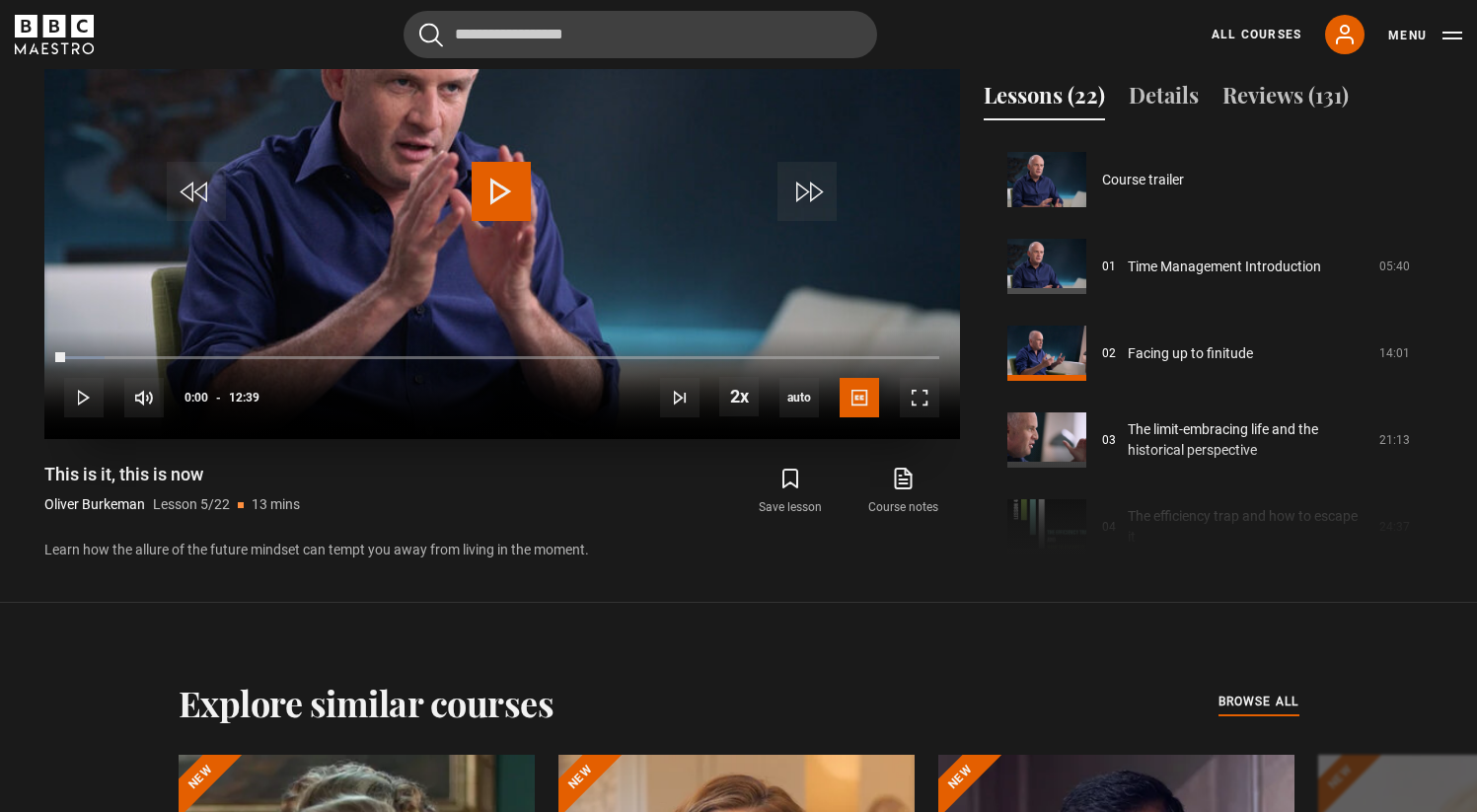 click at bounding box center [502, 182] 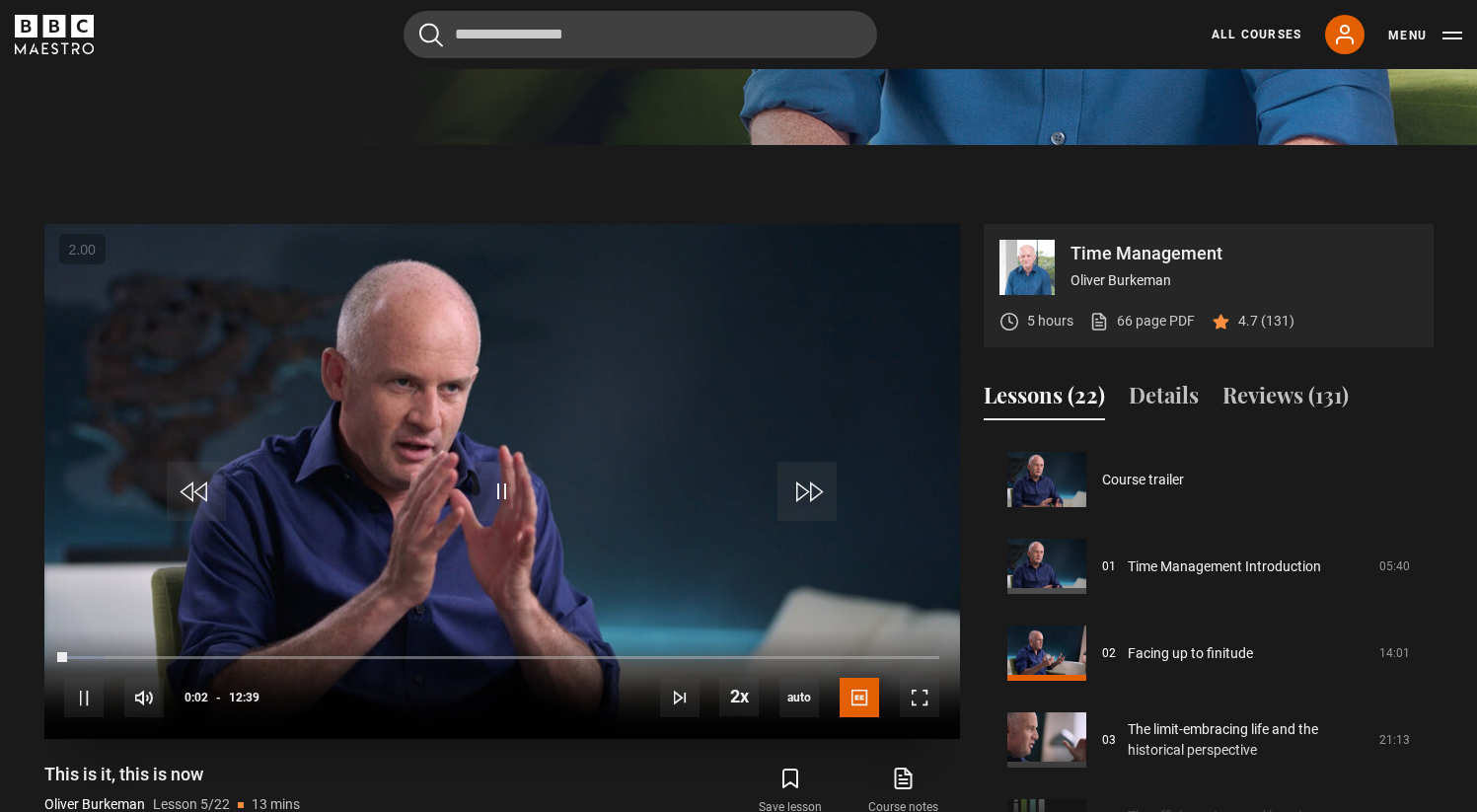 scroll, scrollTop: 679, scrollLeft: 0, axis: vertical 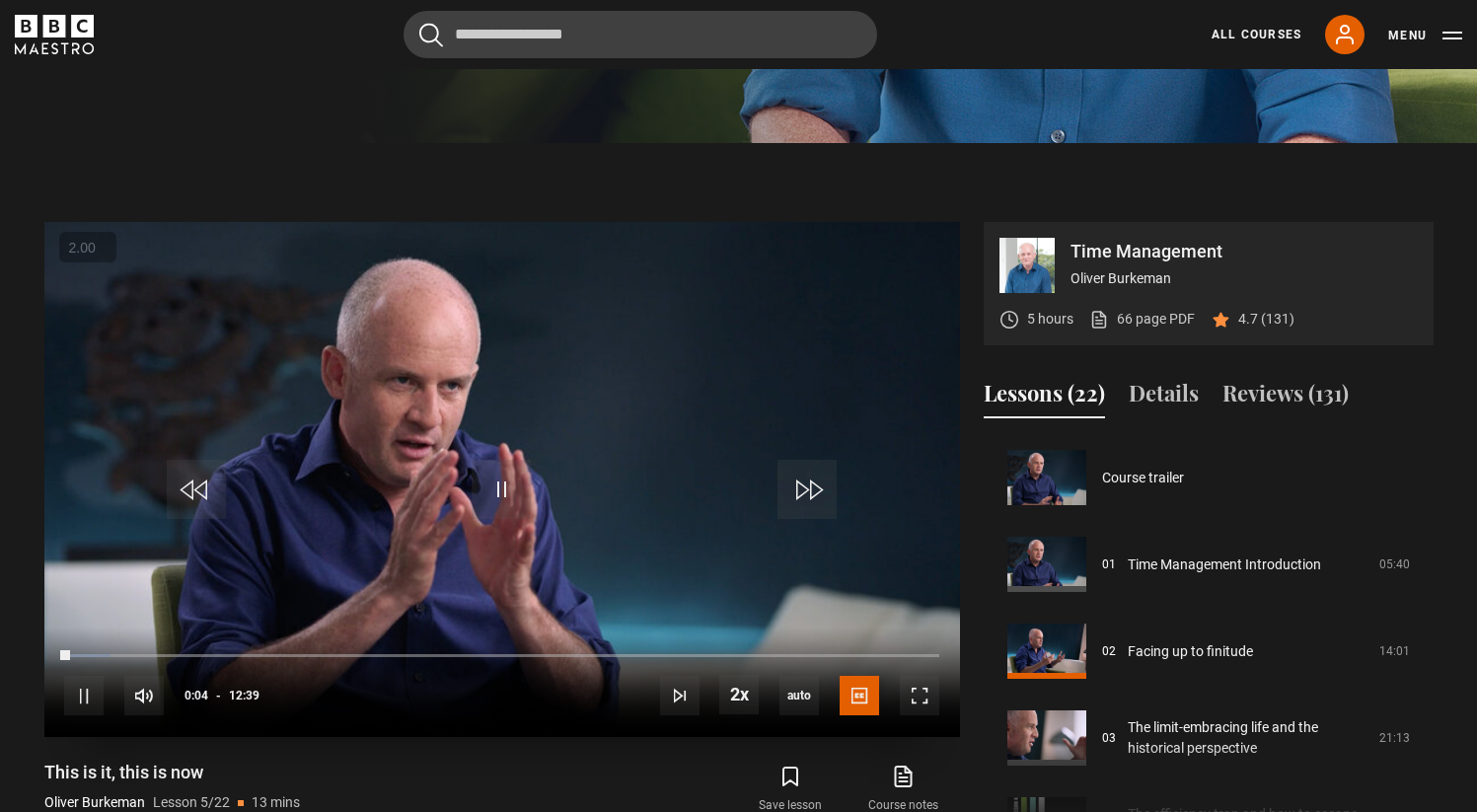 click on "+" at bounding box center (0, 0) 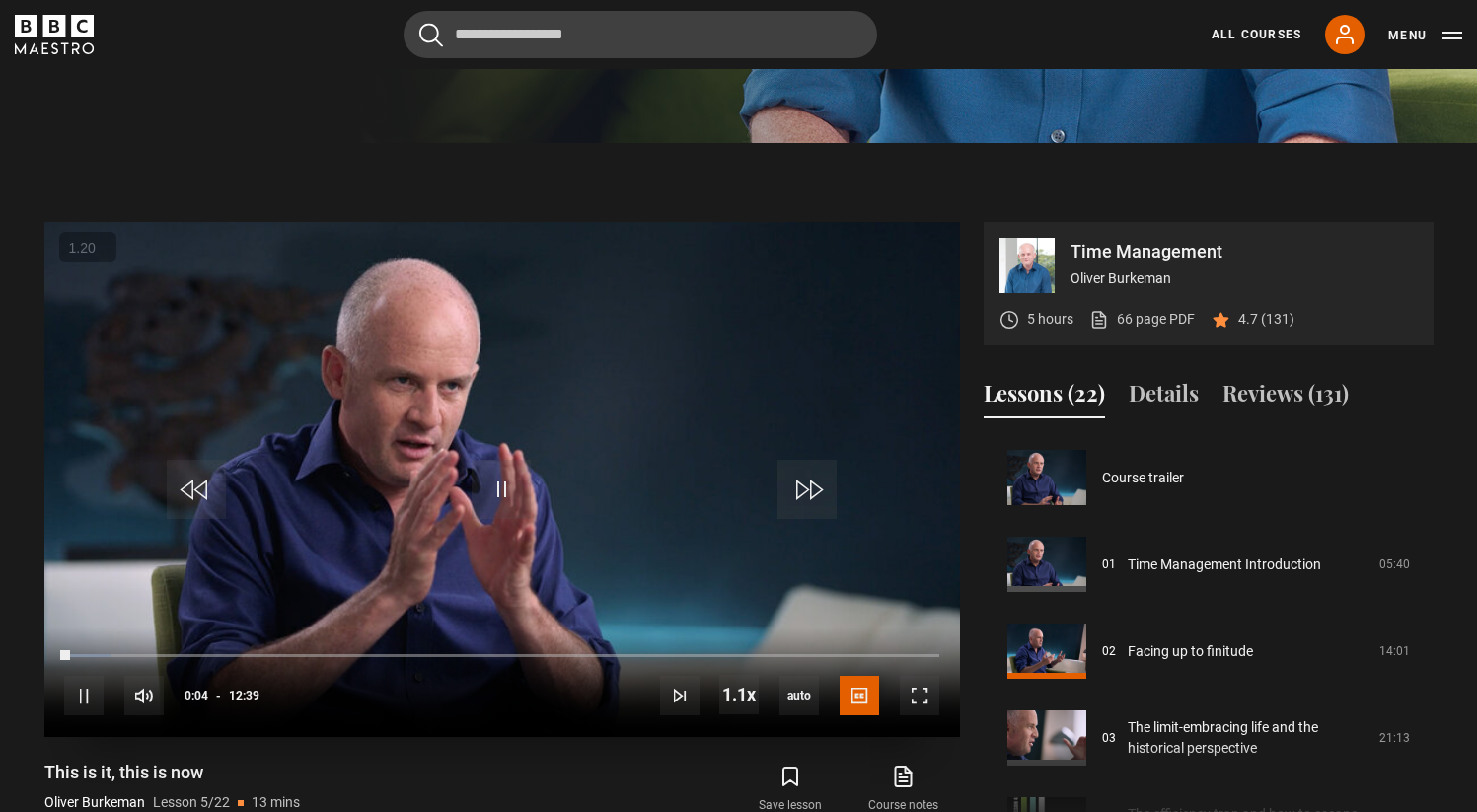 click on "+" at bounding box center [0, 0] 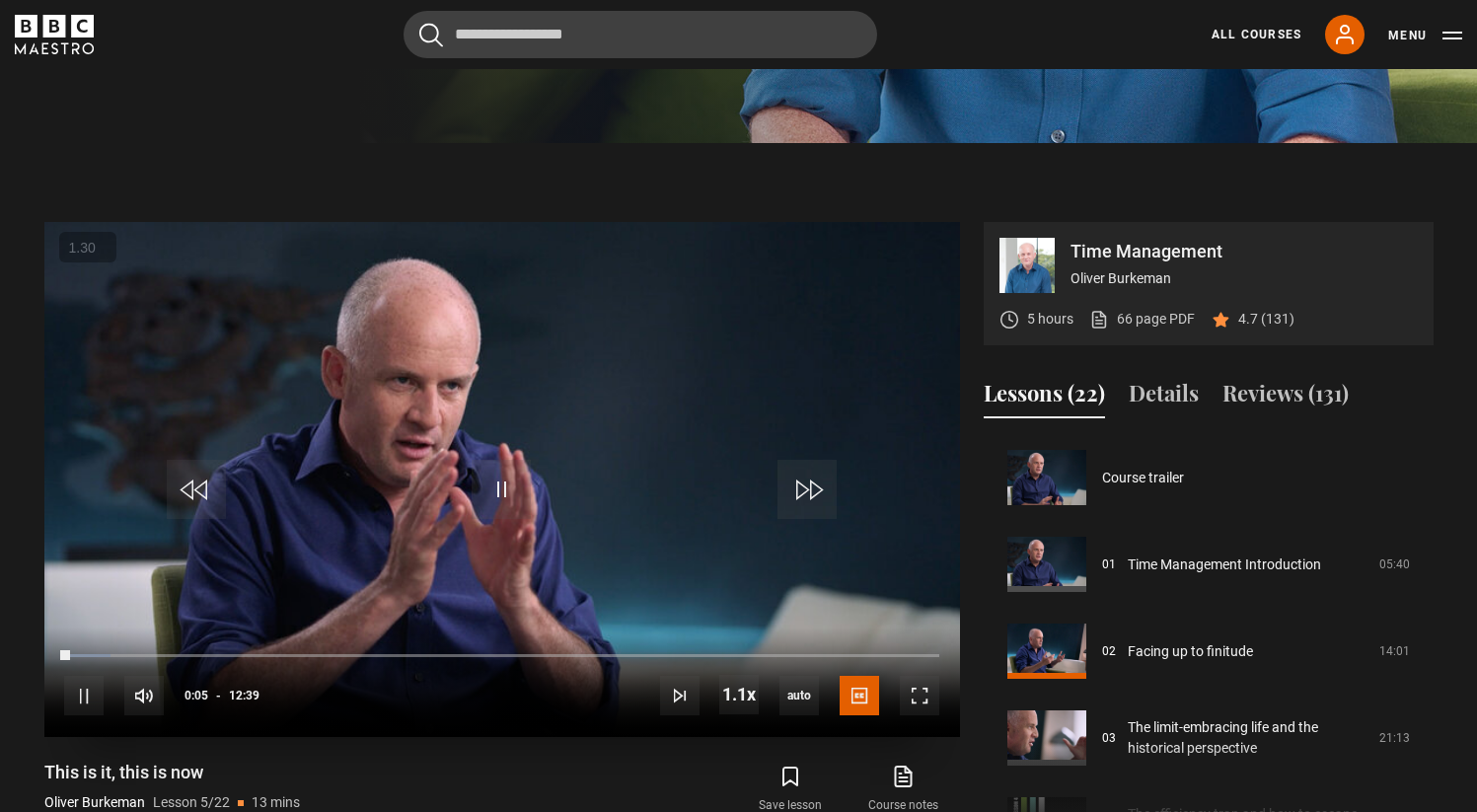 click on "+" at bounding box center (0, 0) 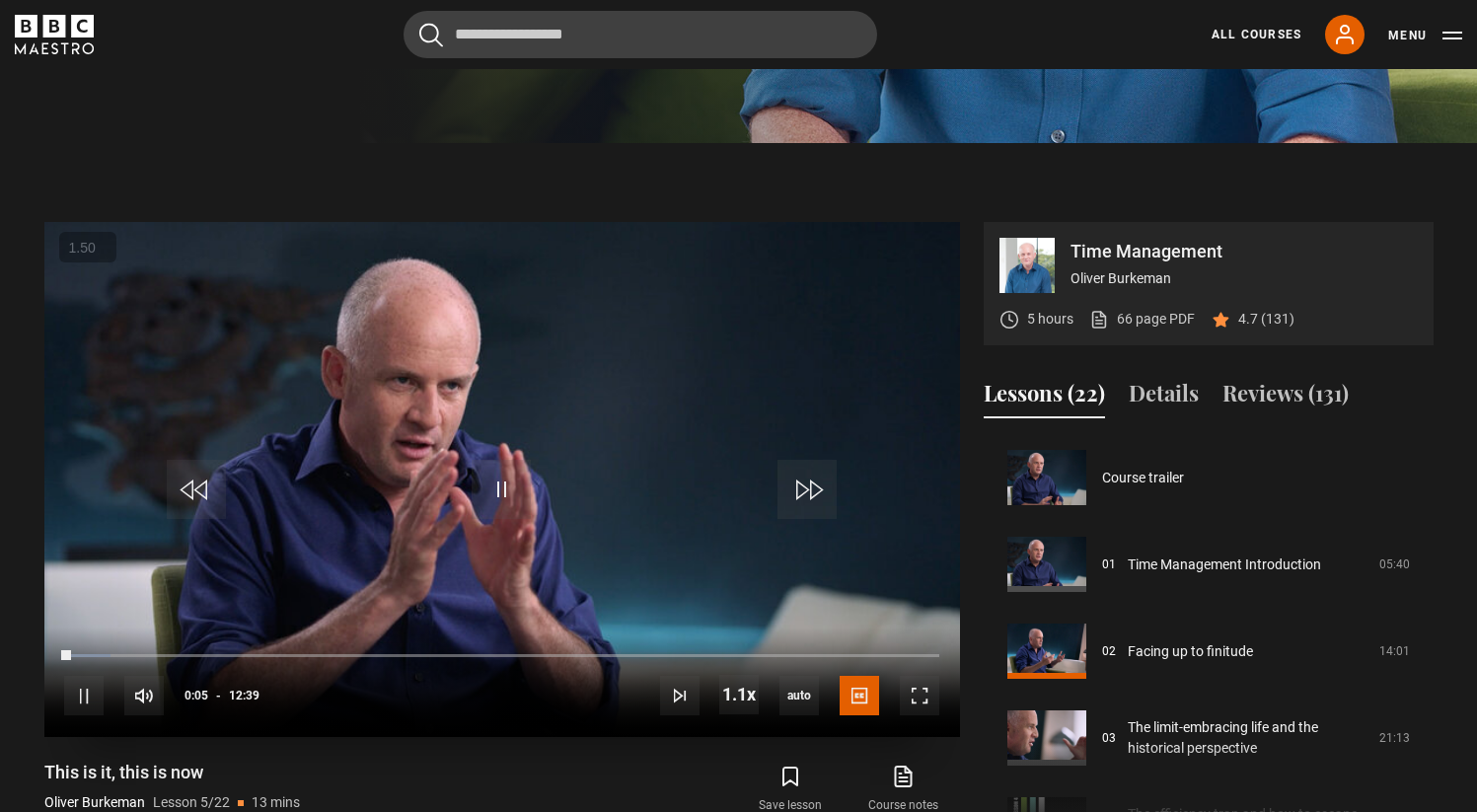 click on "+" at bounding box center [0, 0] 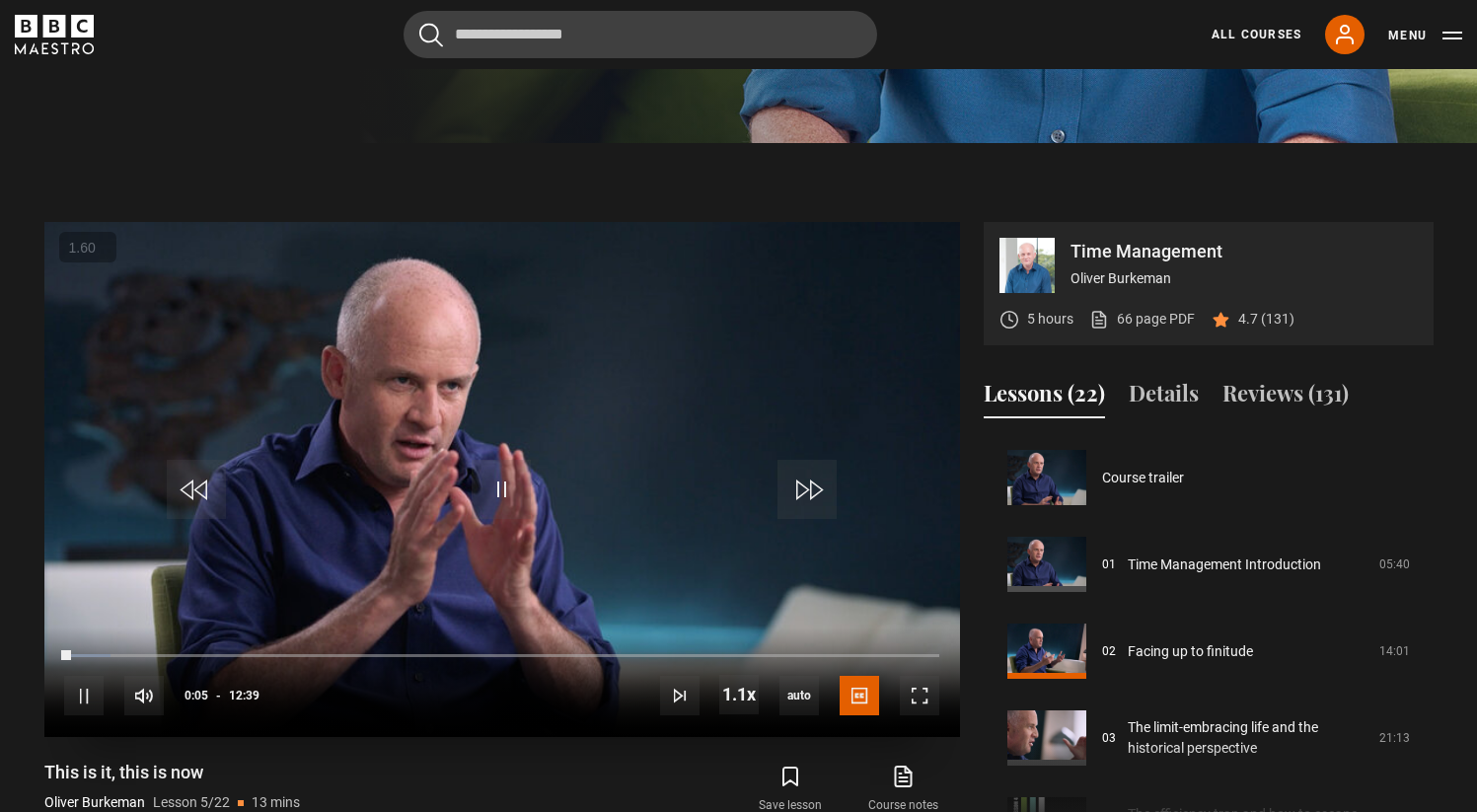 click on "+" at bounding box center [0, 0] 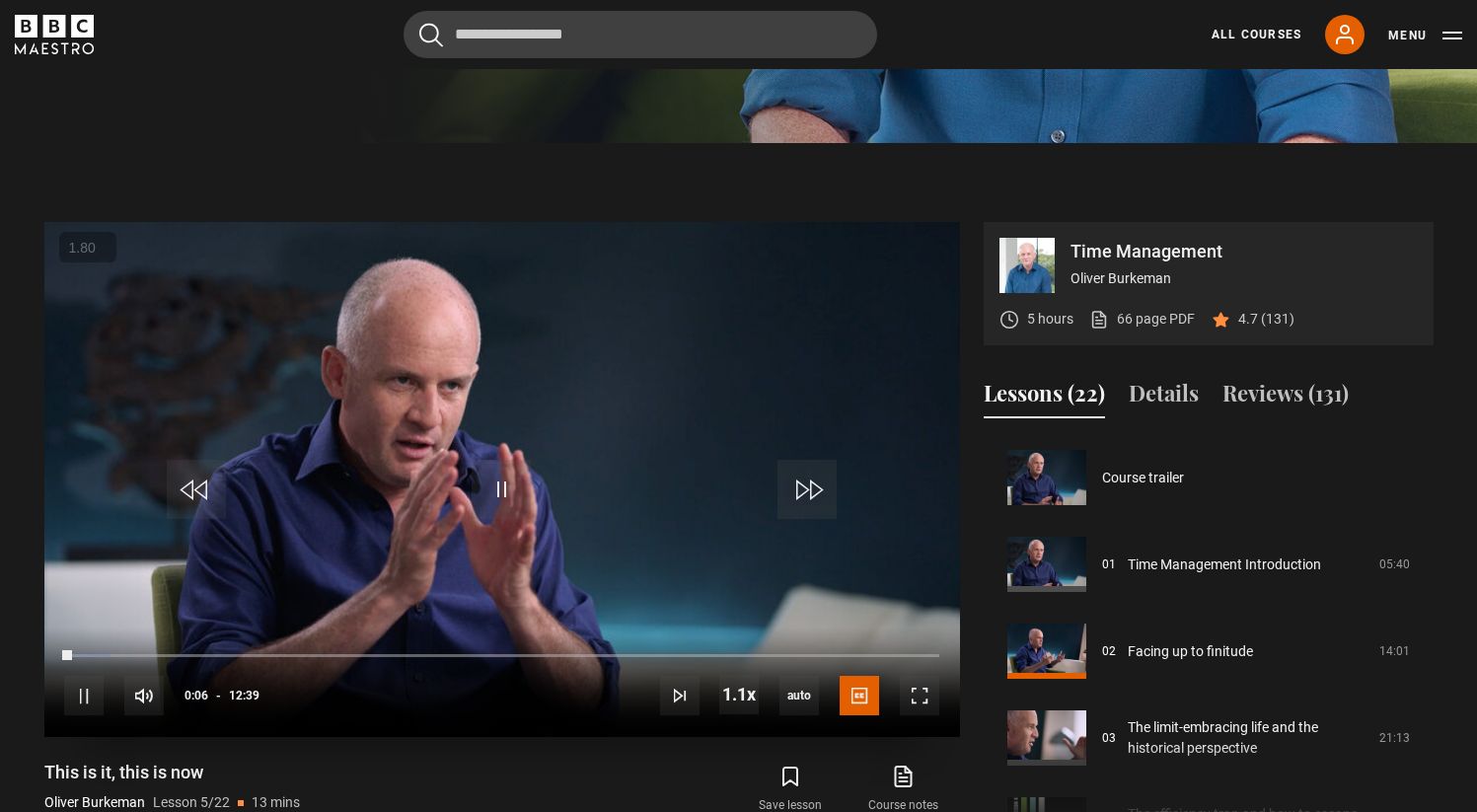 click on "+" at bounding box center (0, 0) 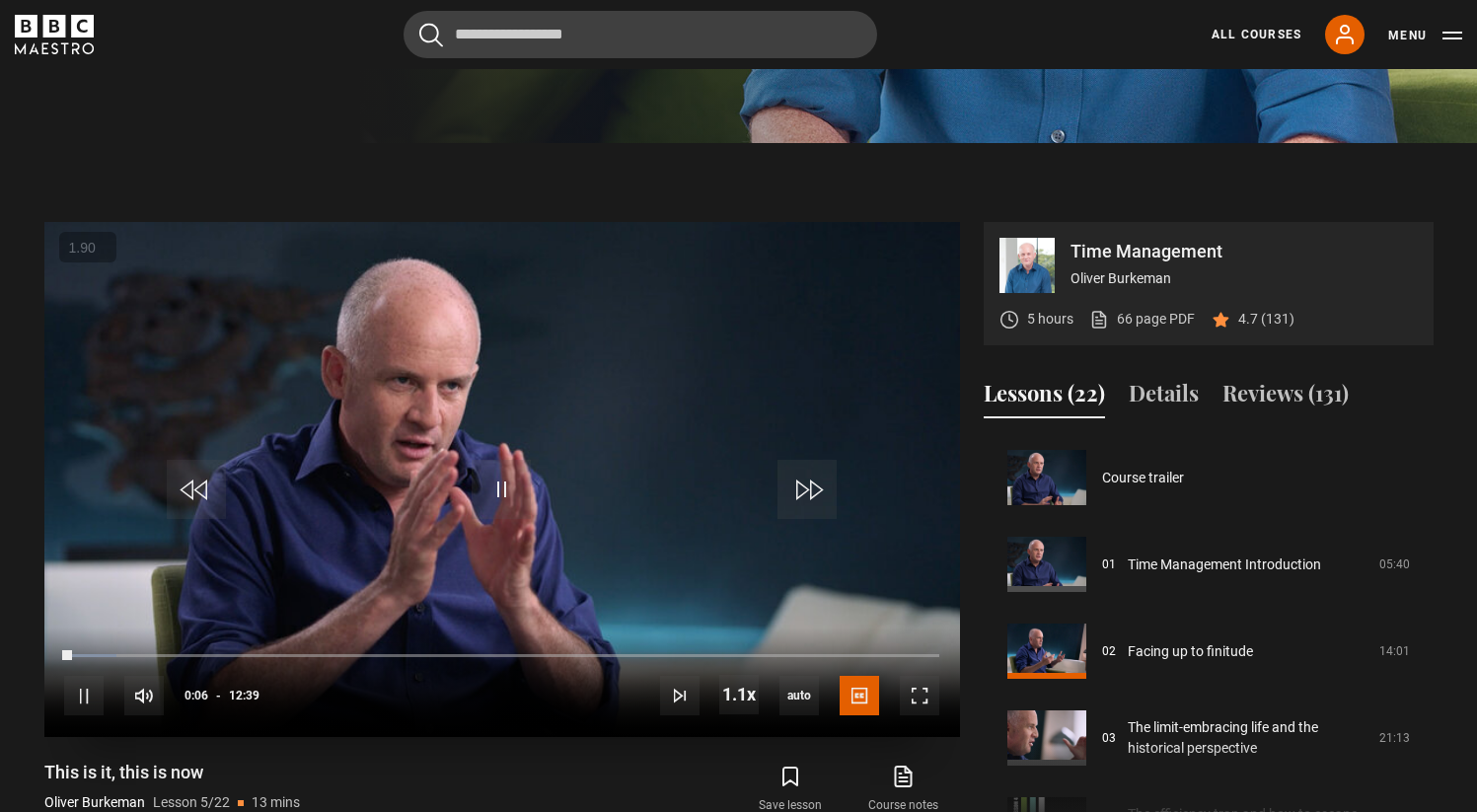 click on "+" at bounding box center [0, 0] 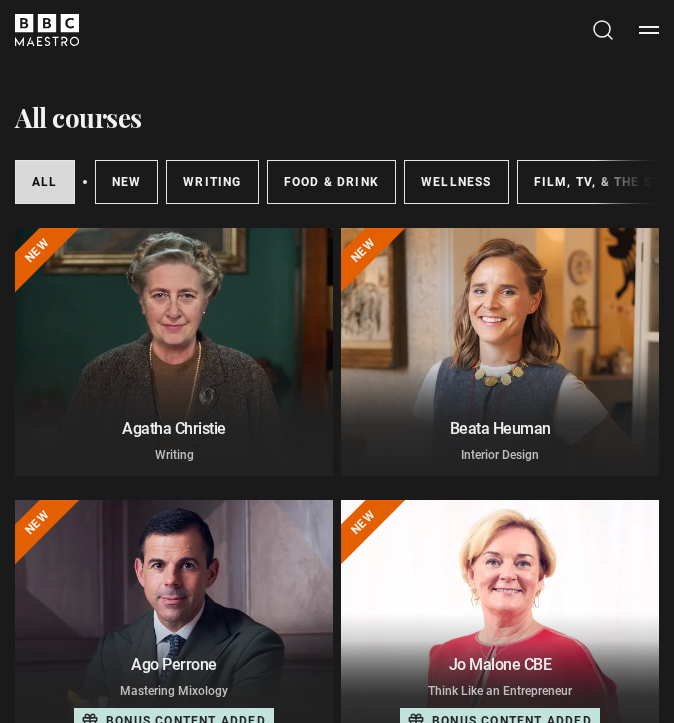 scroll, scrollTop: 0, scrollLeft: 0, axis: both 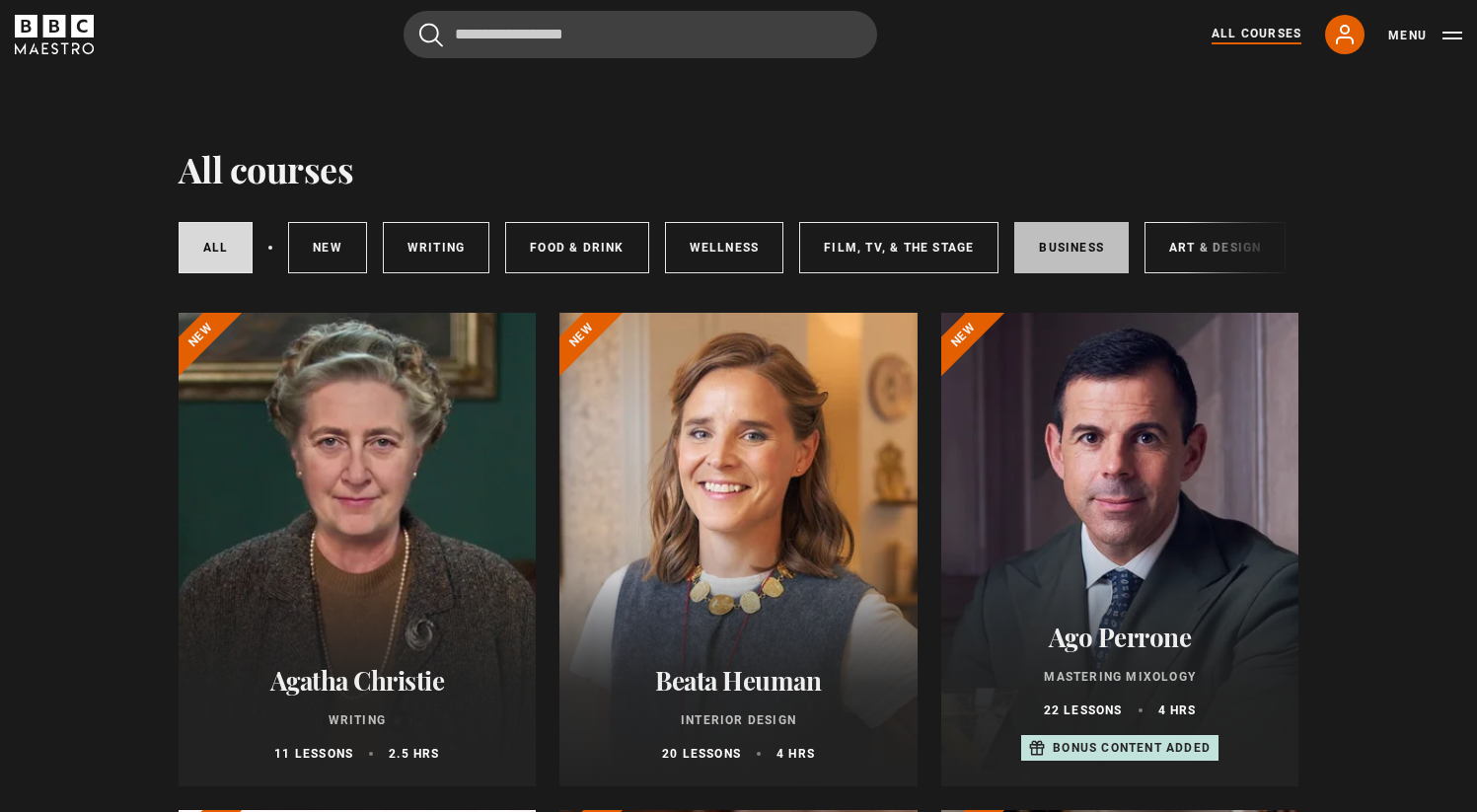 click on "Business" at bounding box center (1071, 248) 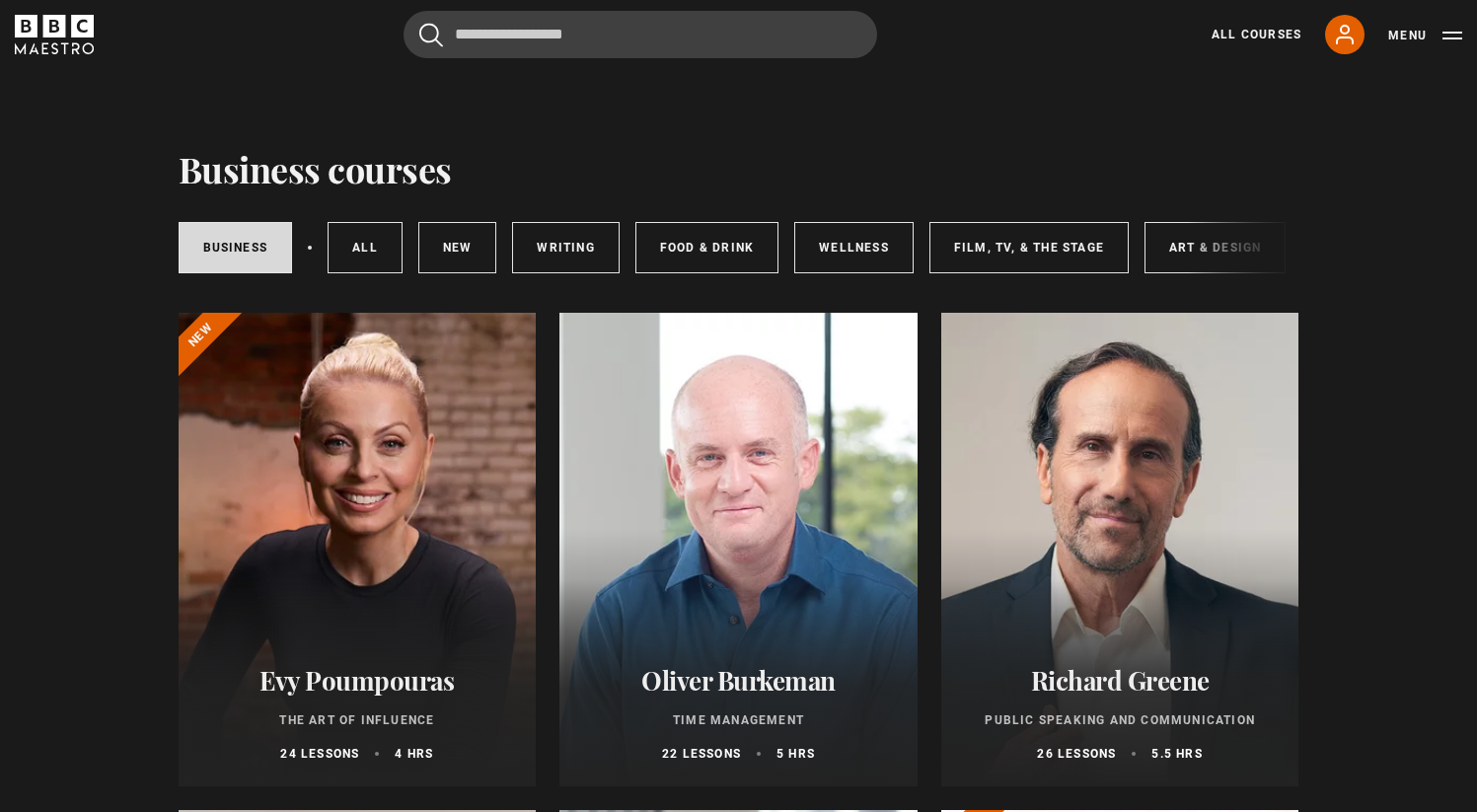 scroll, scrollTop: 0, scrollLeft: 0, axis: both 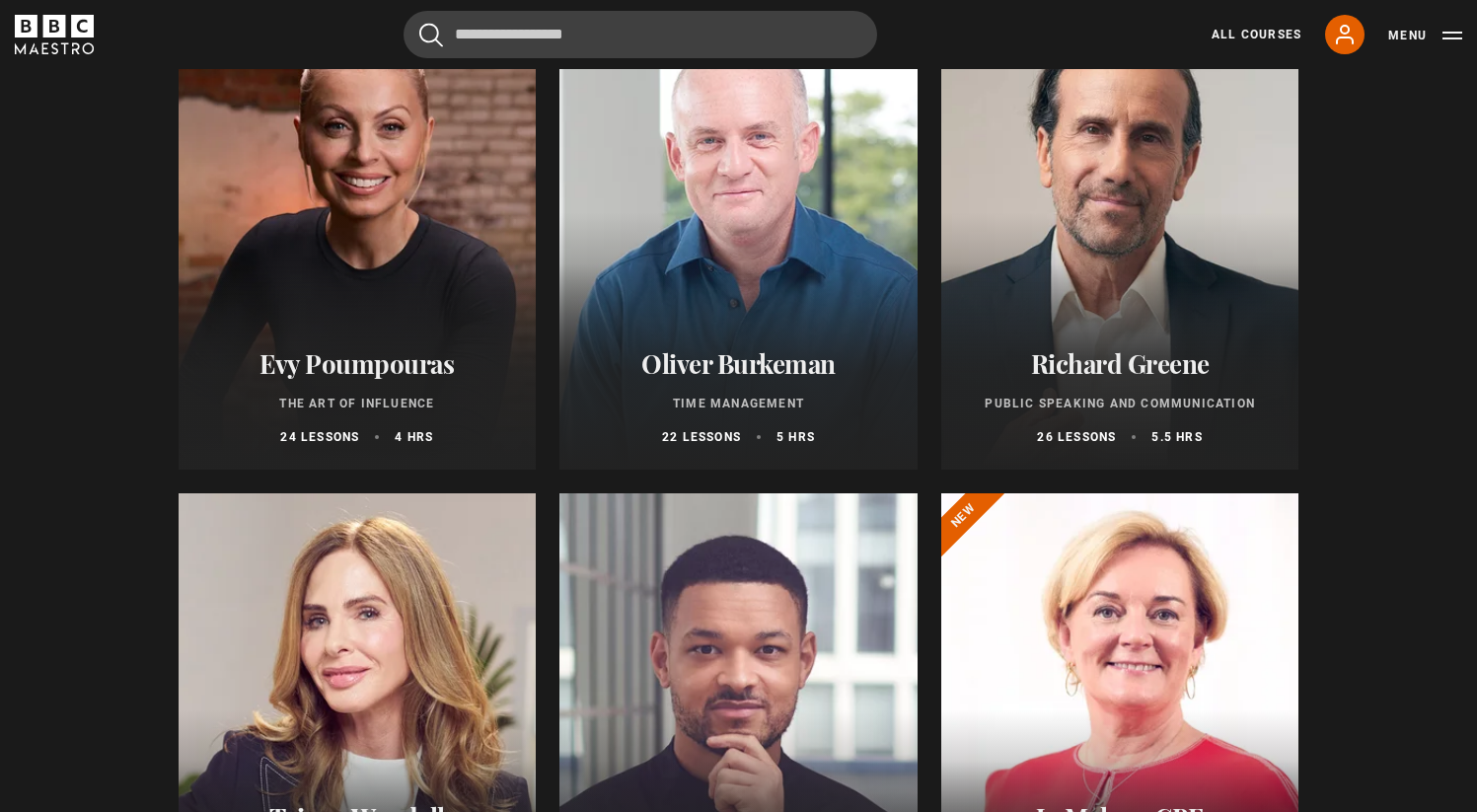 click at bounding box center (738, 233) 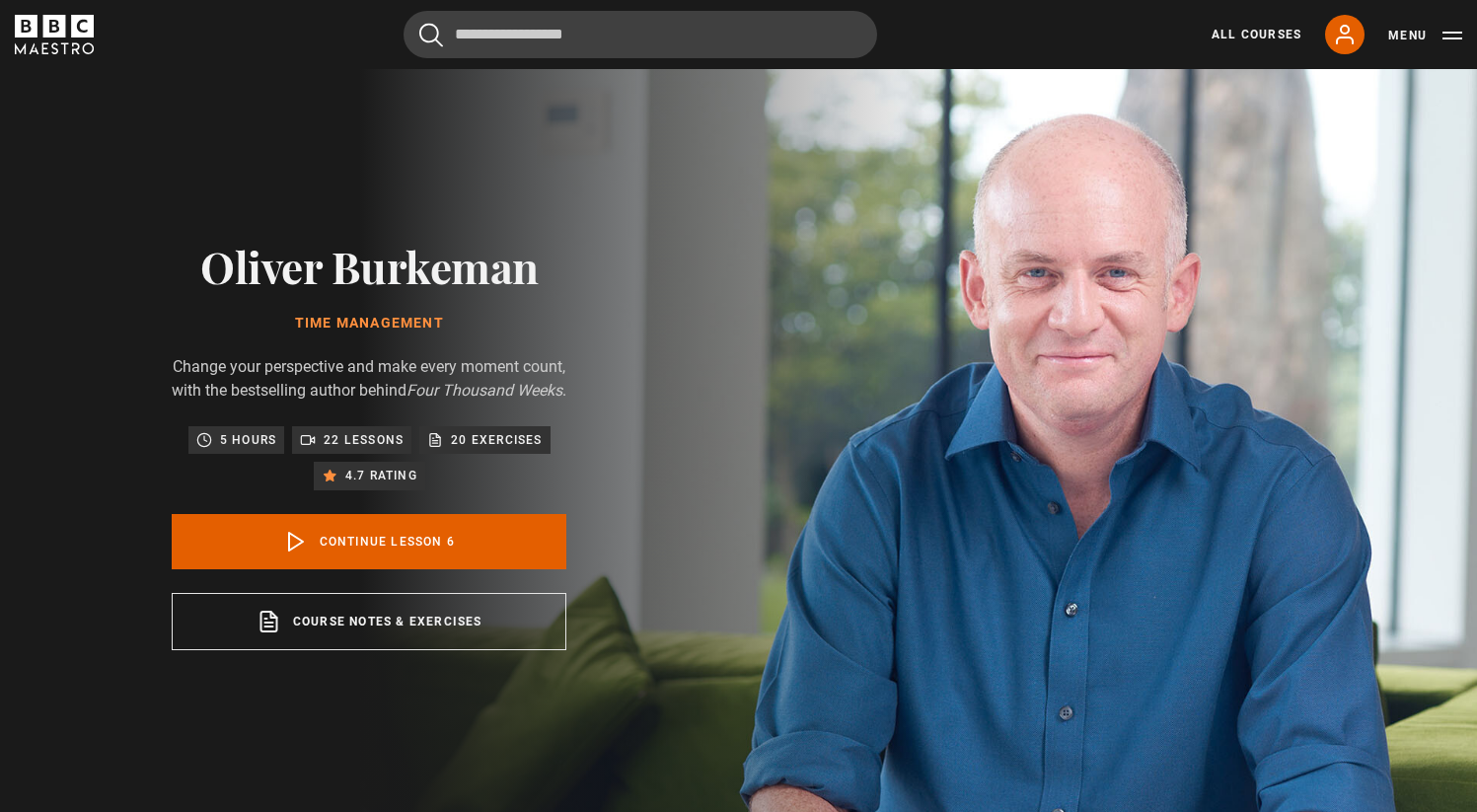 scroll, scrollTop: 822, scrollLeft: 0, axis: vertical 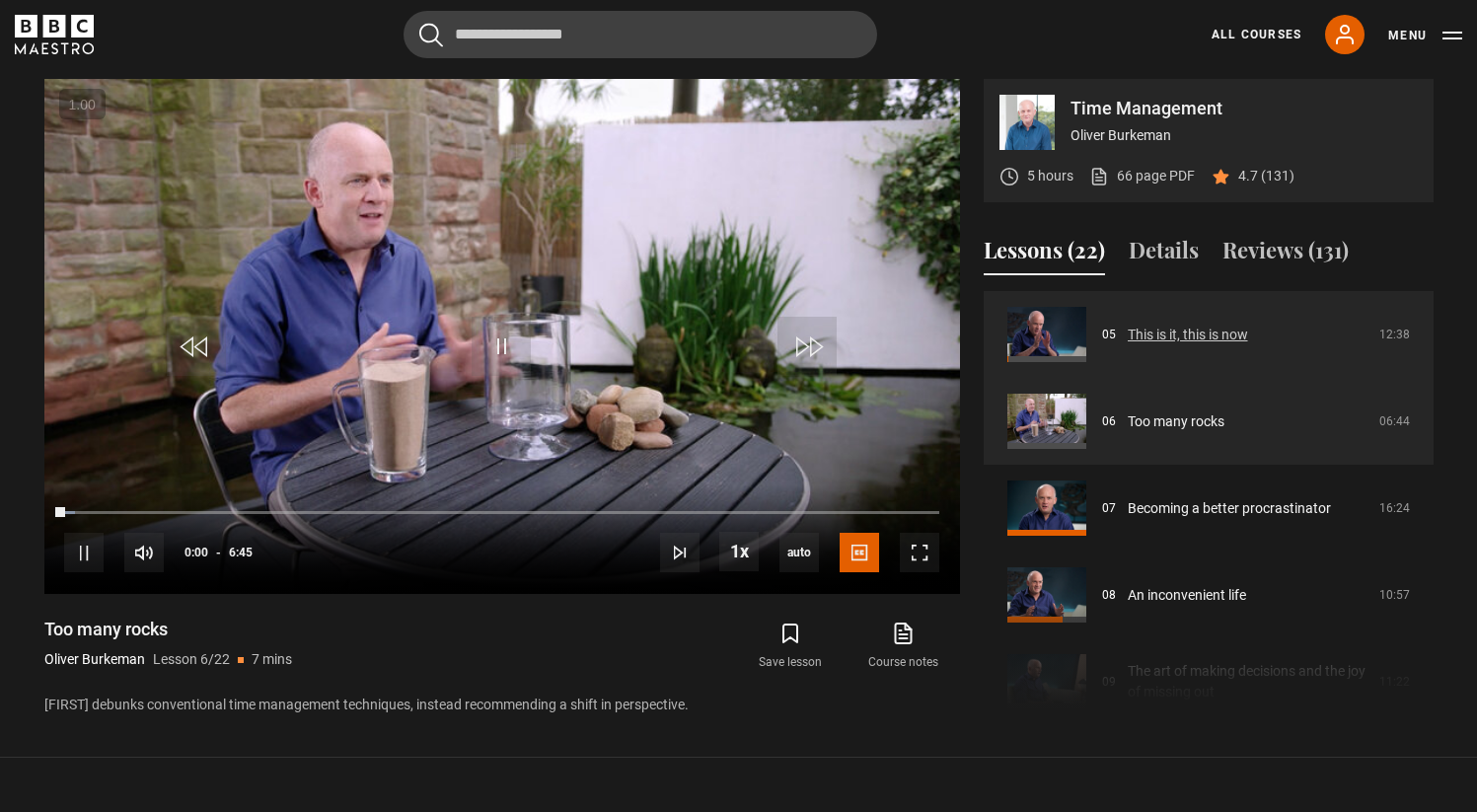 click on "This is it, this is now" at bounding box center [1188, 334] 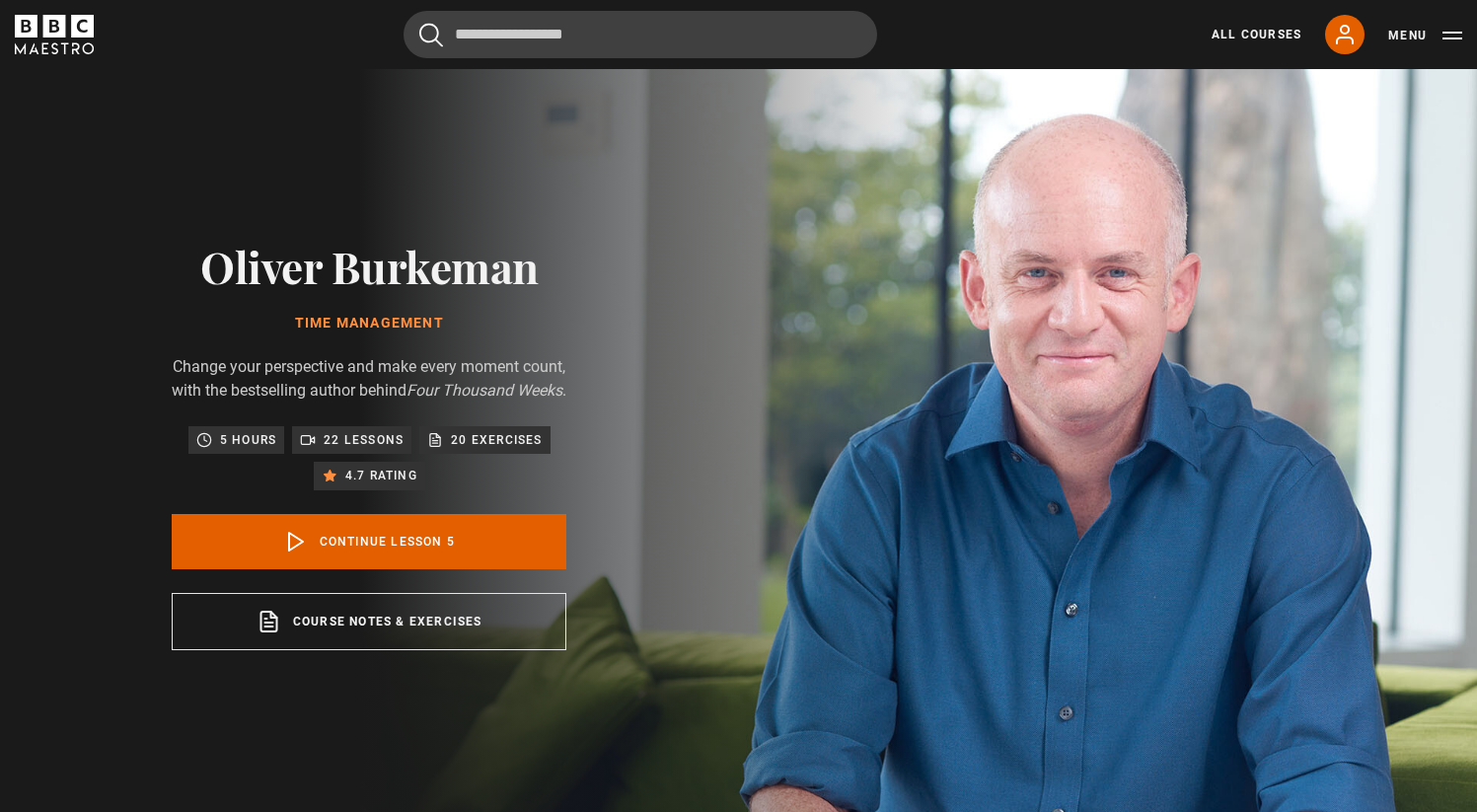 scroll, scrollTop: 822, scrollLeft: 0, axis: vertical 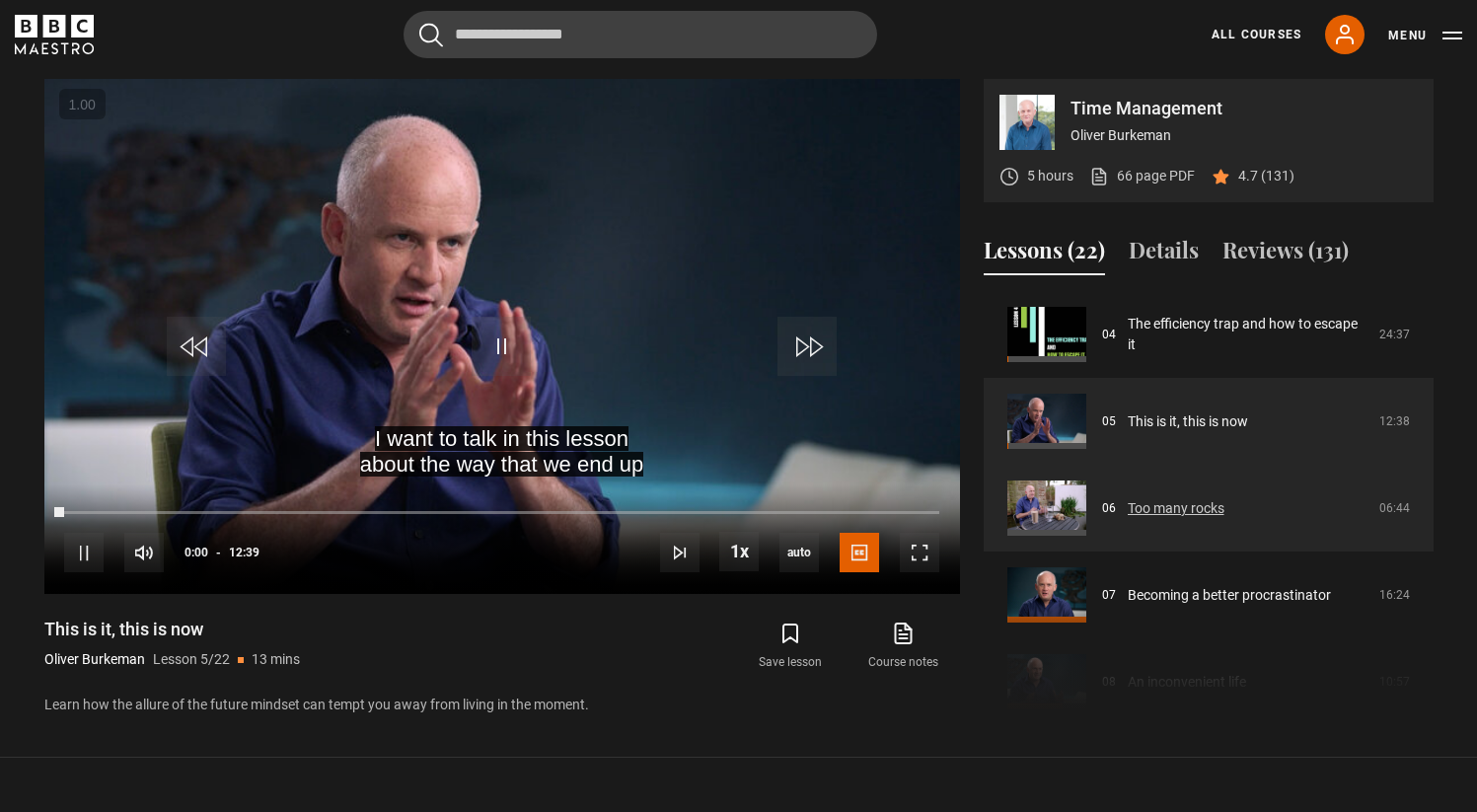 click on "Too many rocks" at bounding box center [1176, 508] 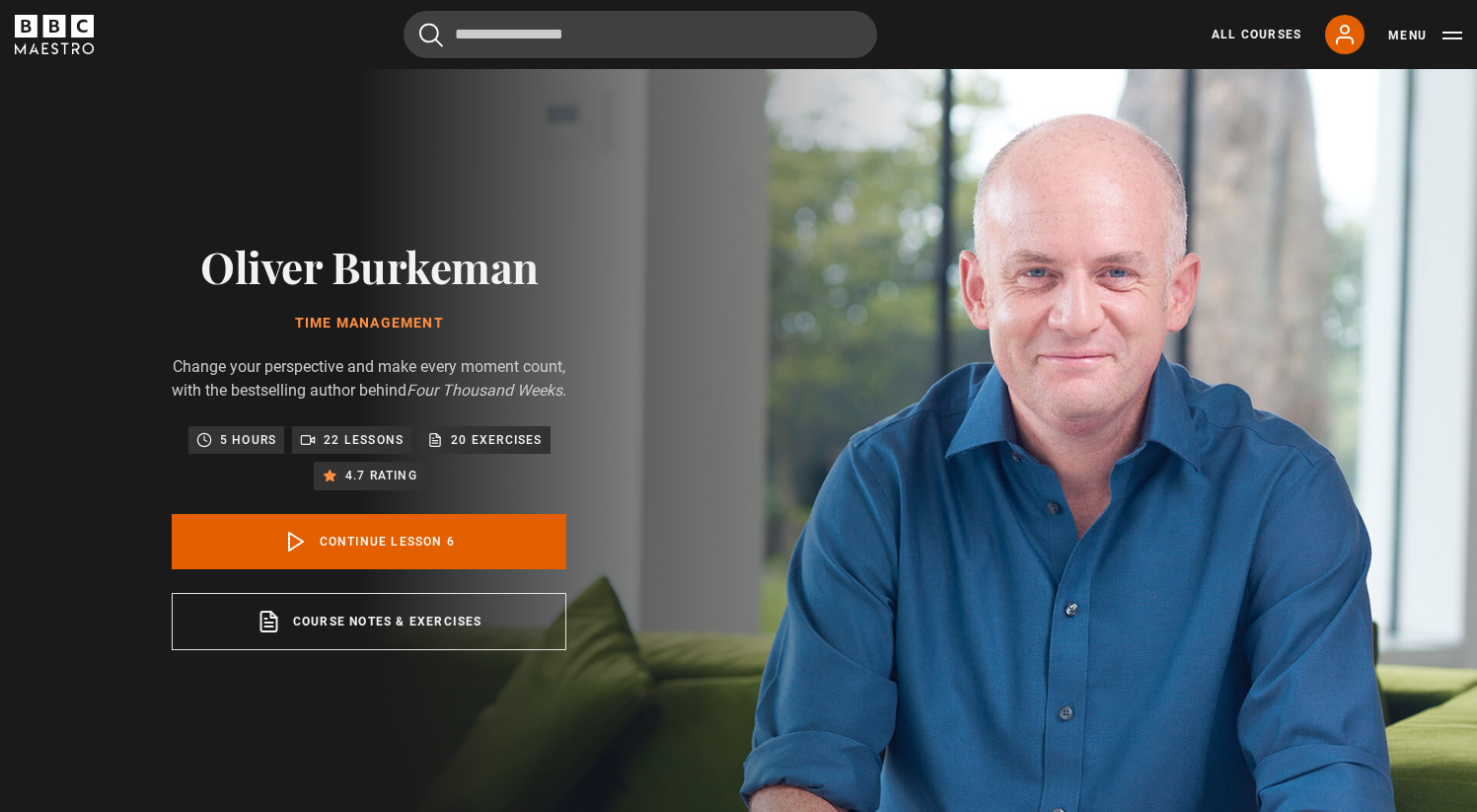 scroll, scrollTop: 822, scrollLeft: 0, axis: vertical 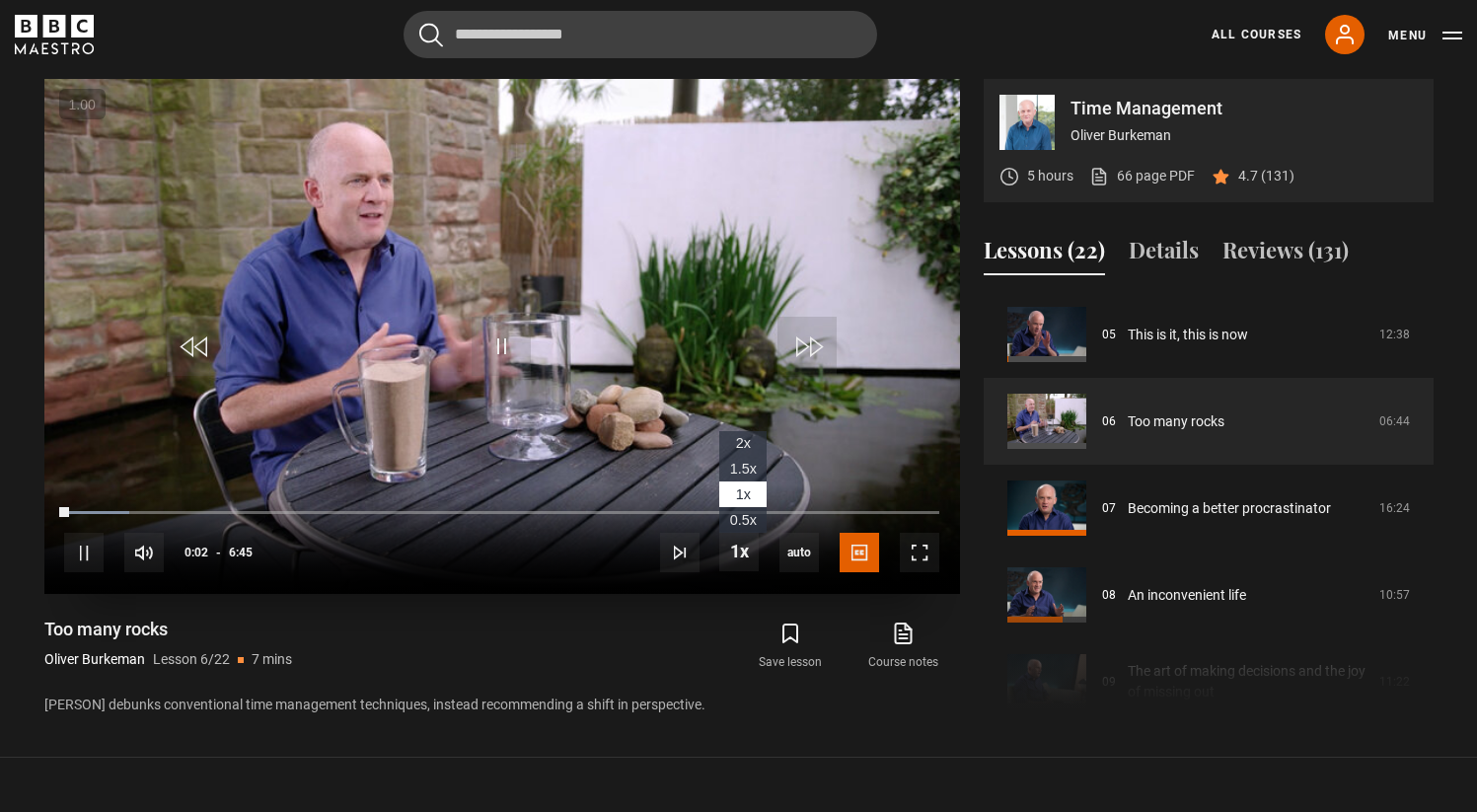 click on "2x" at bounding box center (743, 443) 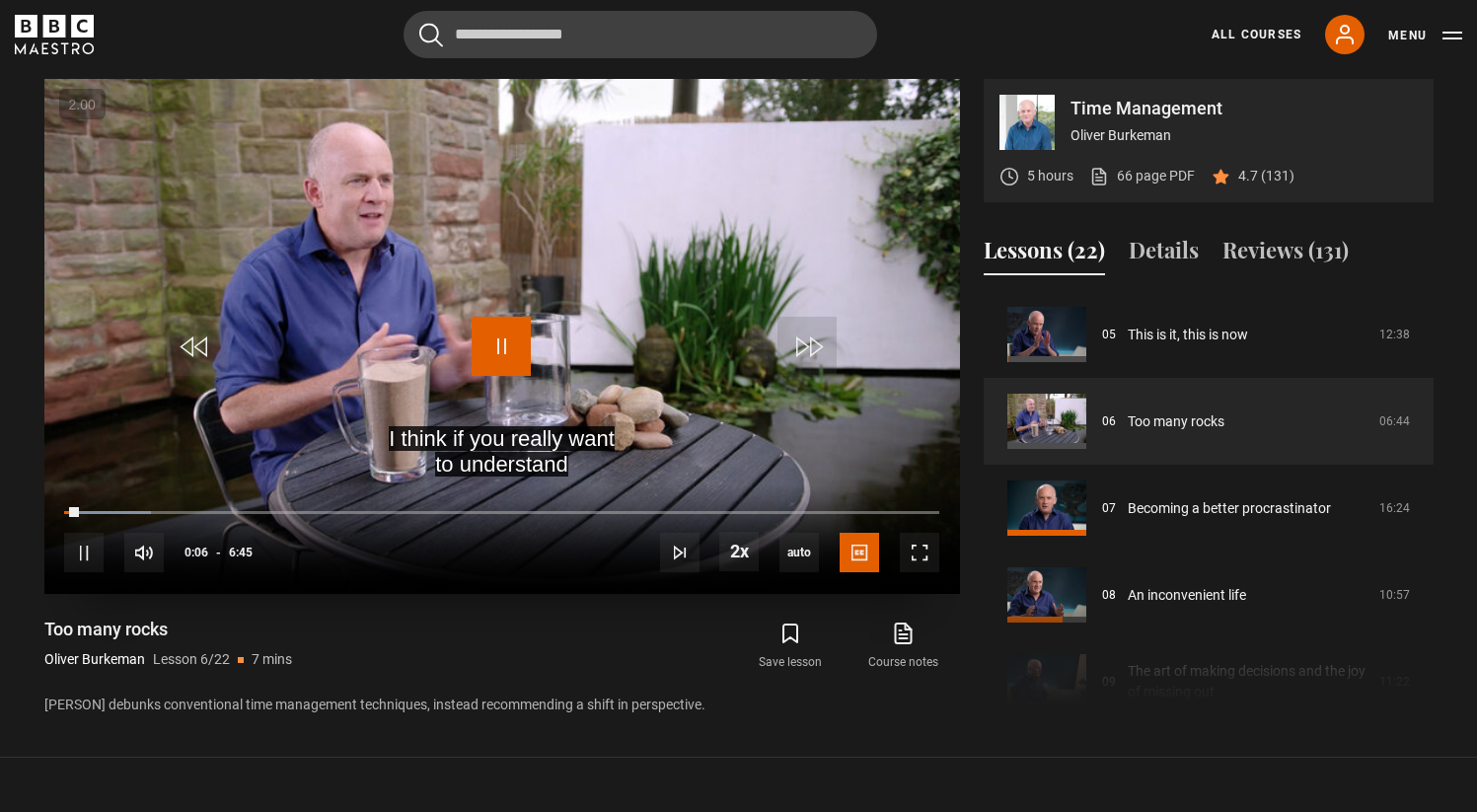 click at bounding box center (501, 346) 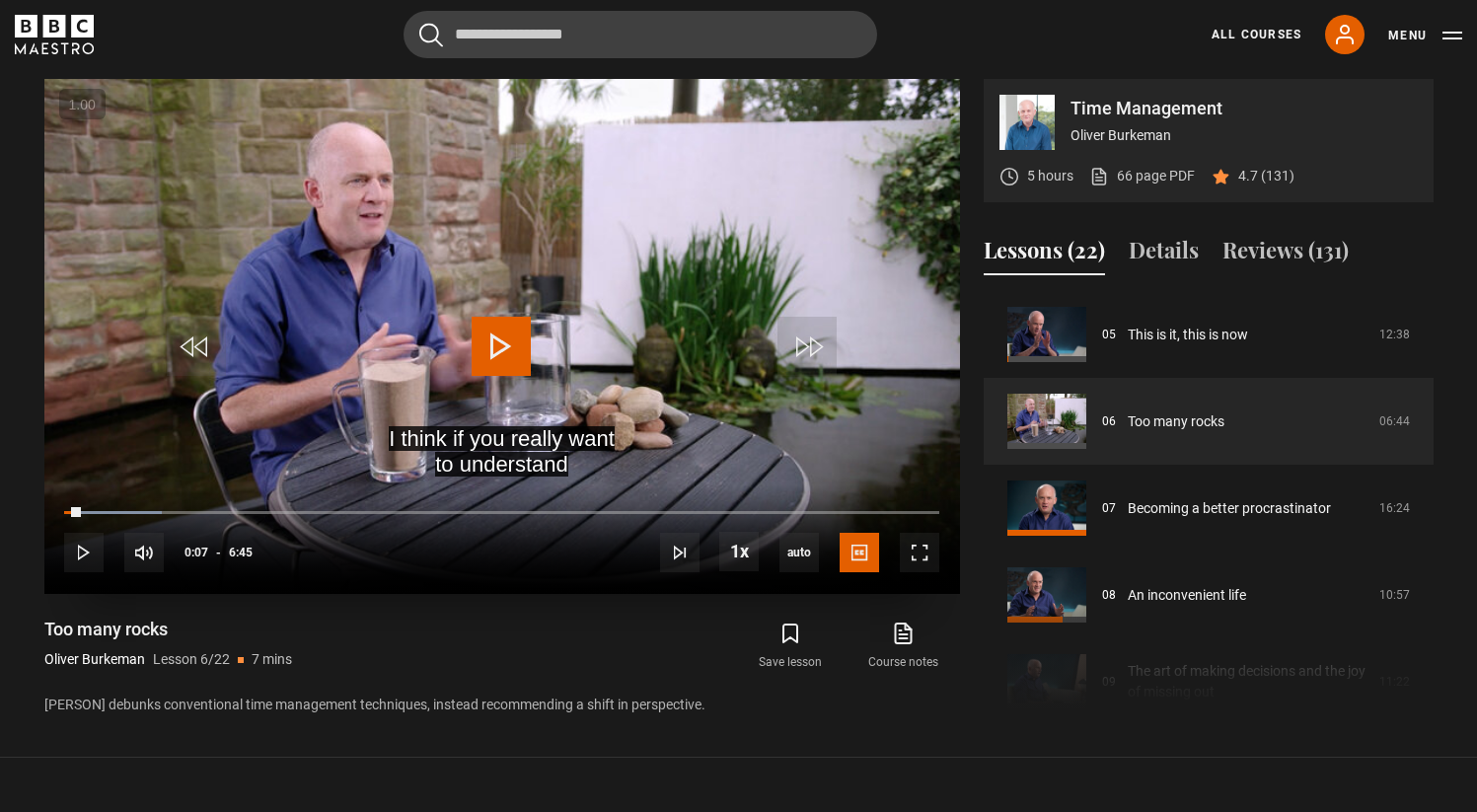 click at bounding box center [502, 336] 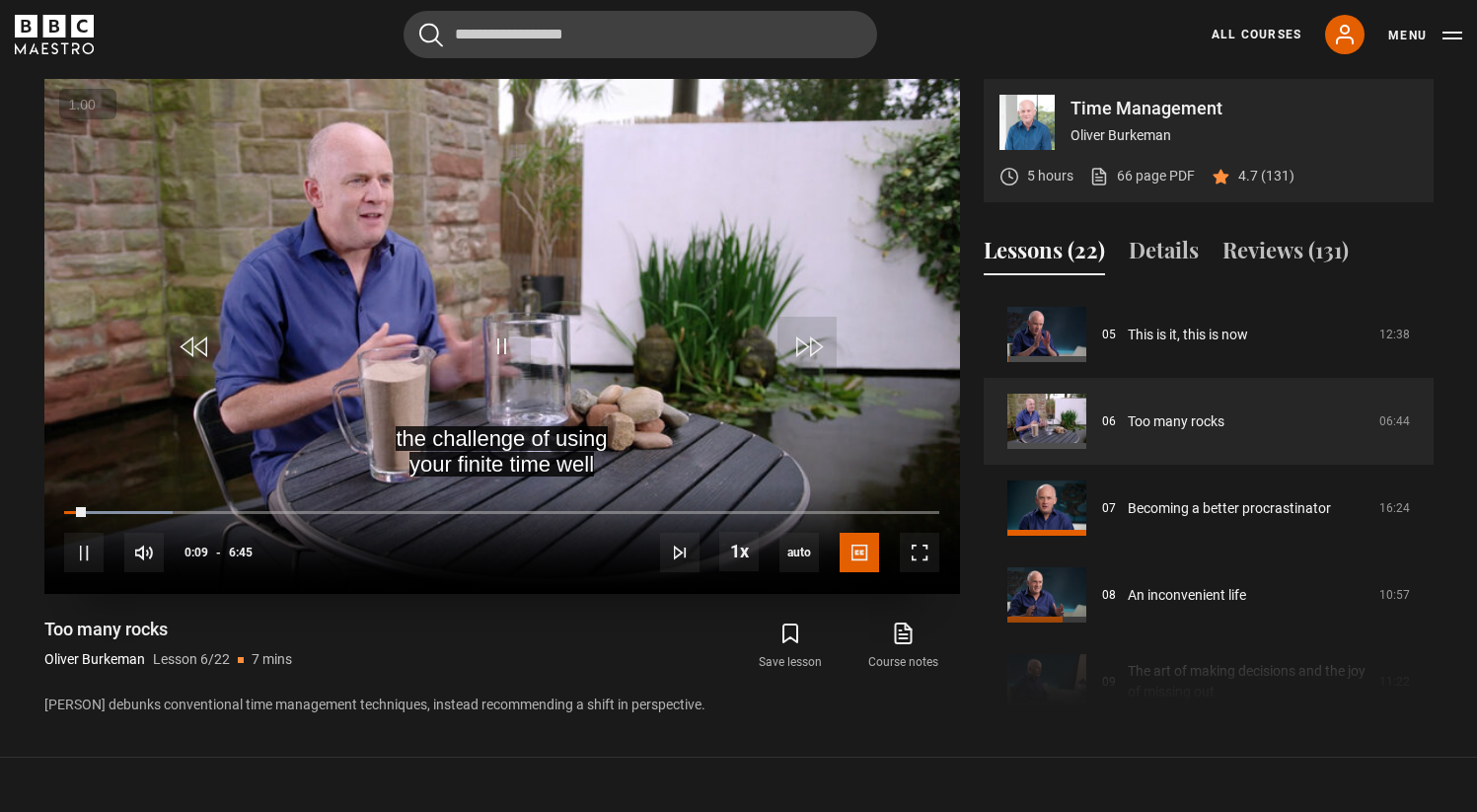 click on "»" at bounding box center (0, 0) 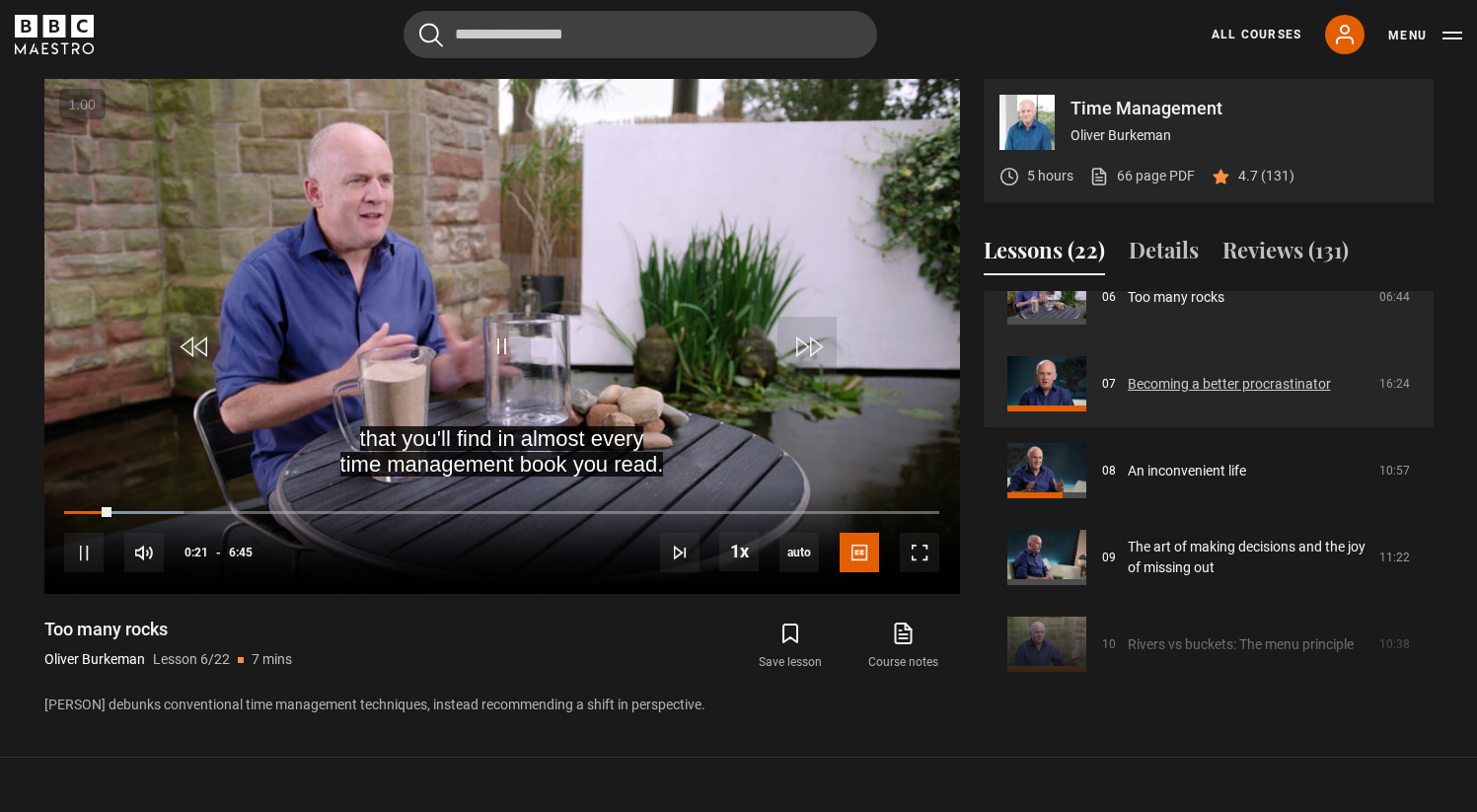 scroll, scrollTop: 568, scrollLeft: 0, axis: vertical 